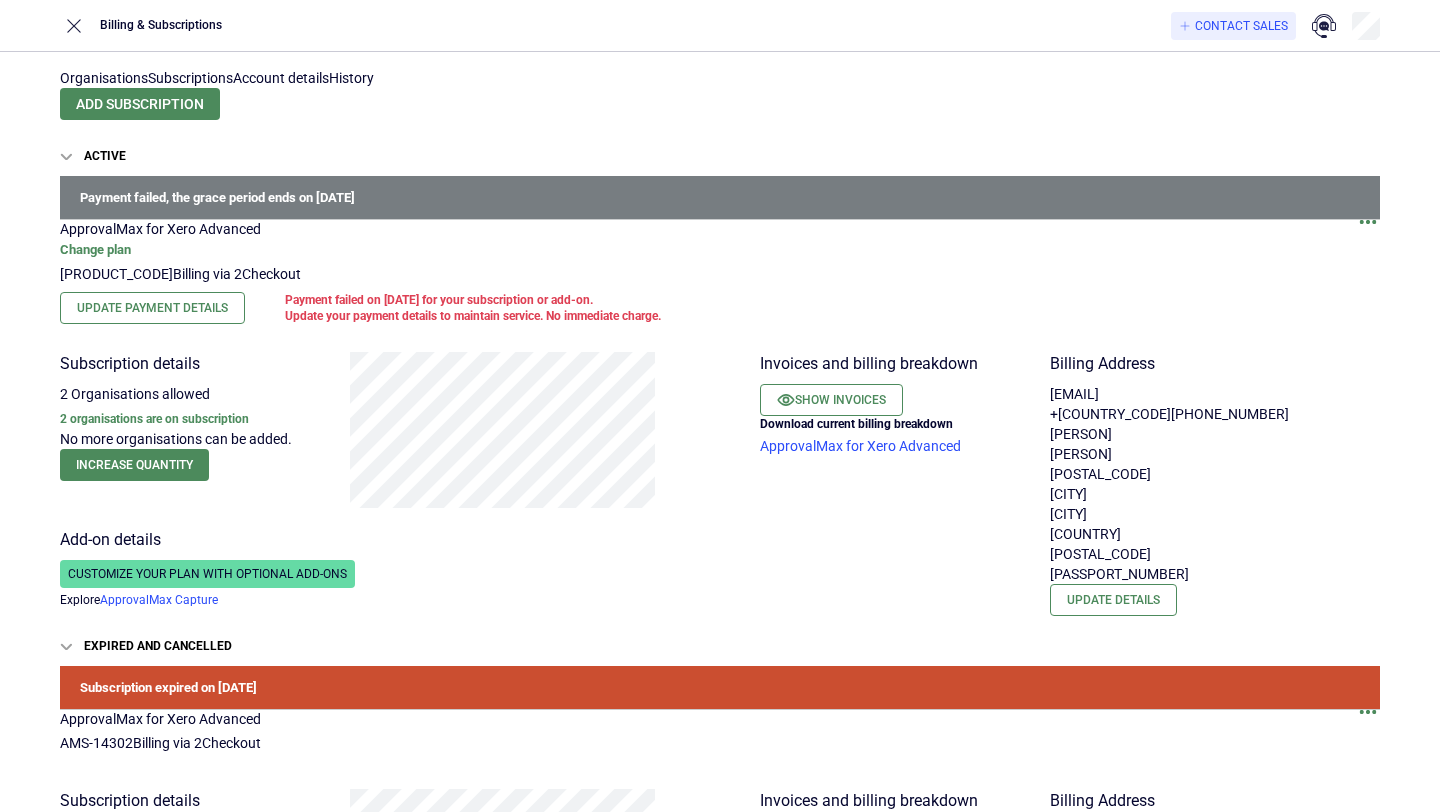 scroll, scrollTop: 0, scrollLeft: 0, axis: both 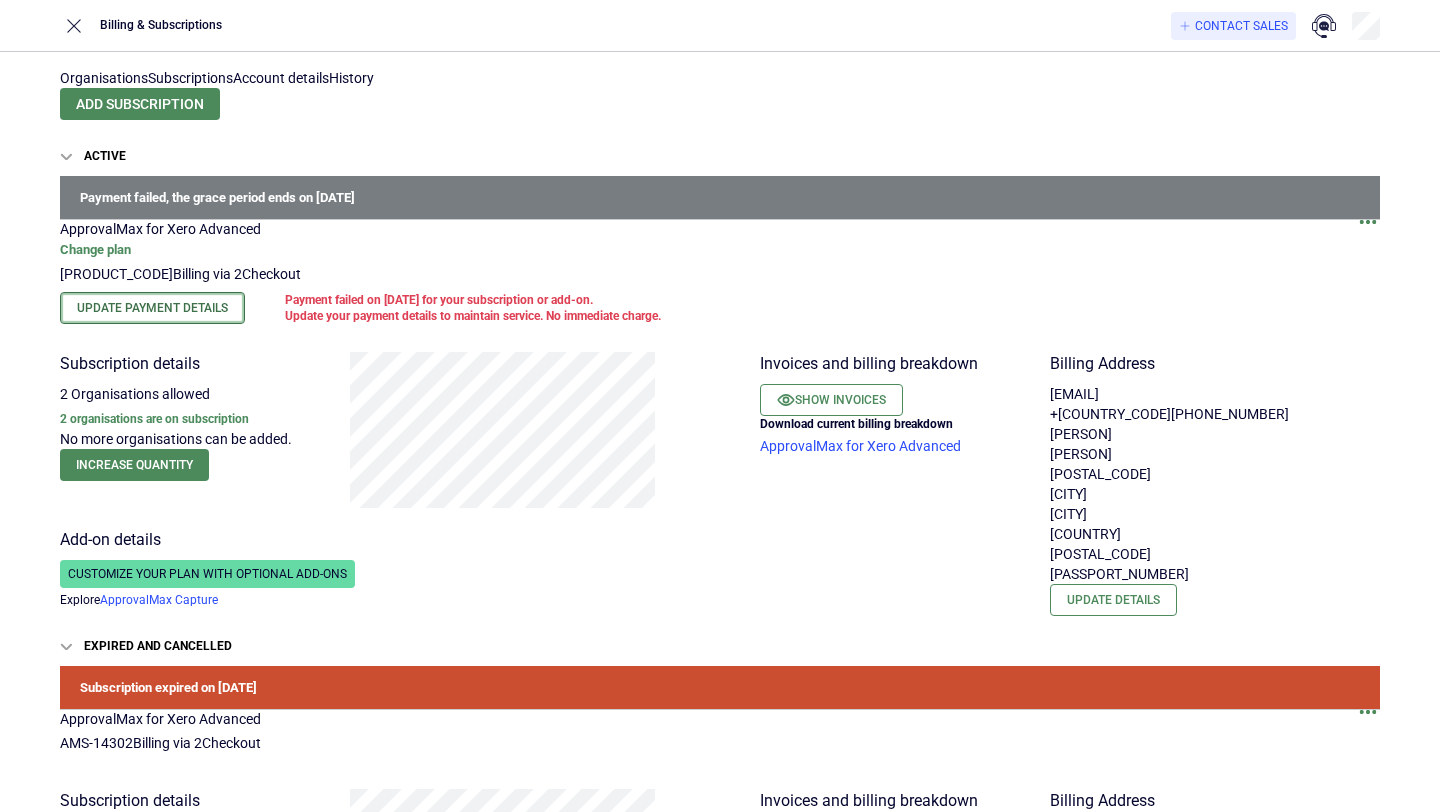 click on "Update Payment Details" at bounding box center (152, 308) 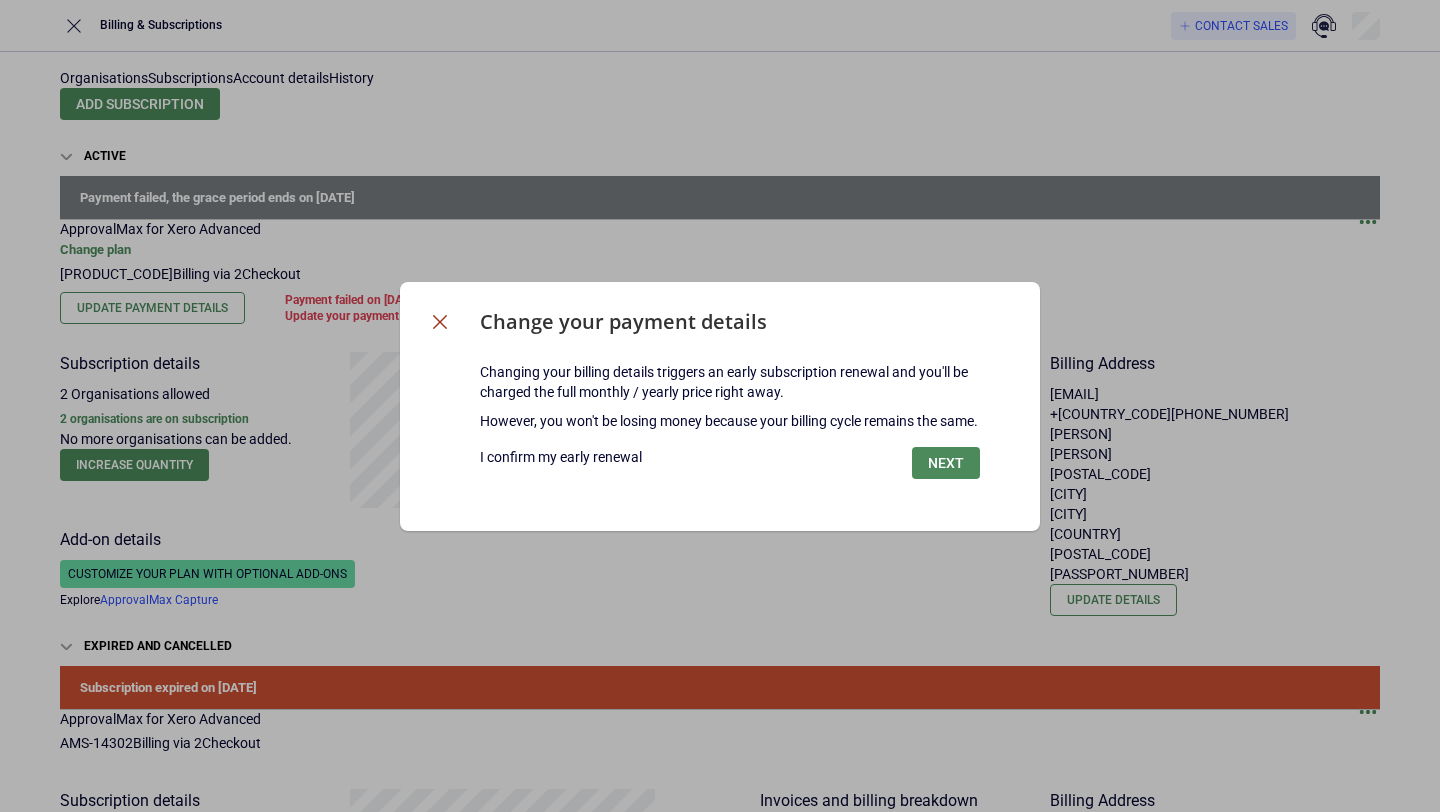 click at bounding box center (440, 322) 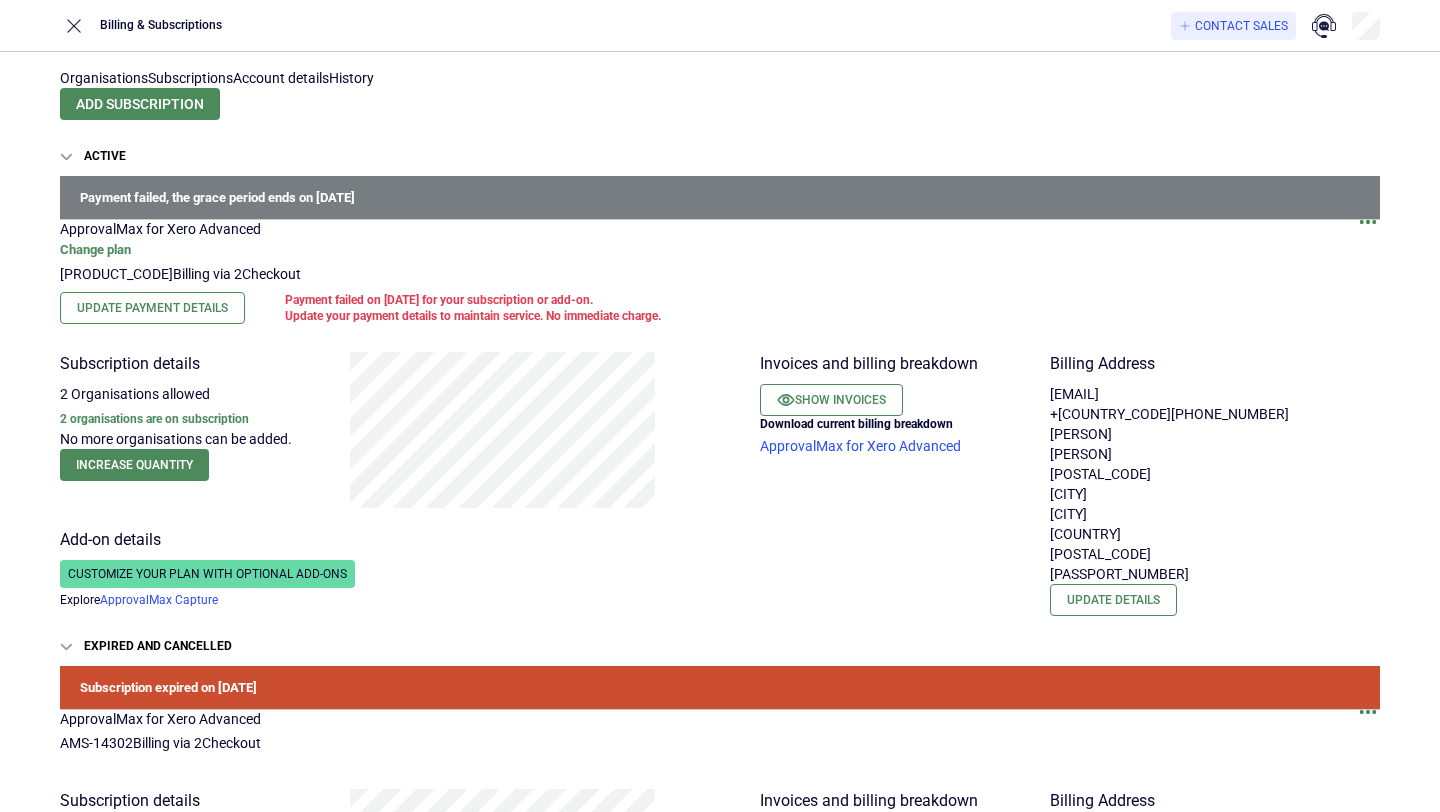 click on "Payment failed on [DATE] for your subscription or add-on. Update your payment details to maintain service. No immediate charge." at bounding box center [473, 308] 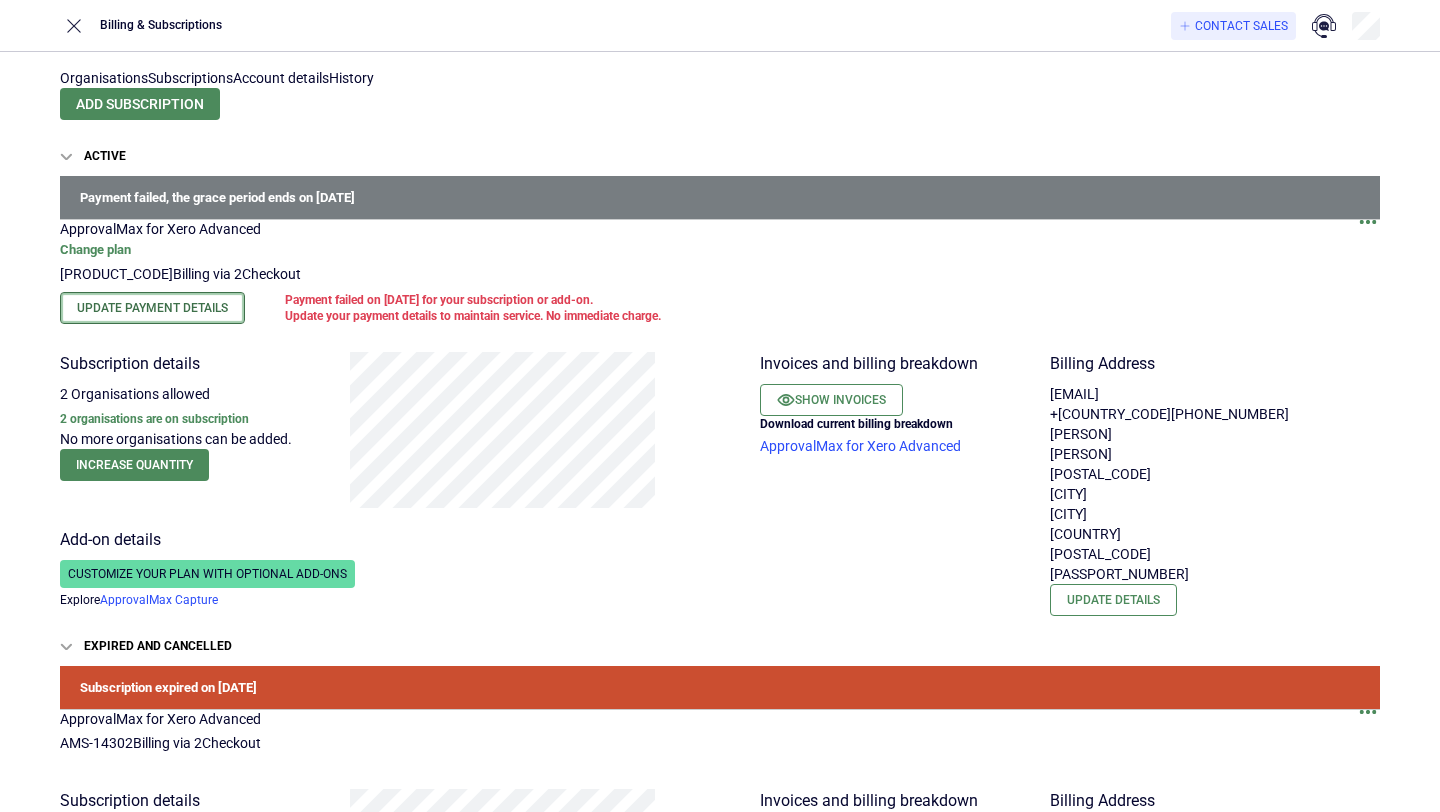 click on "Update Payment Details" at bounding box center [152, 308] 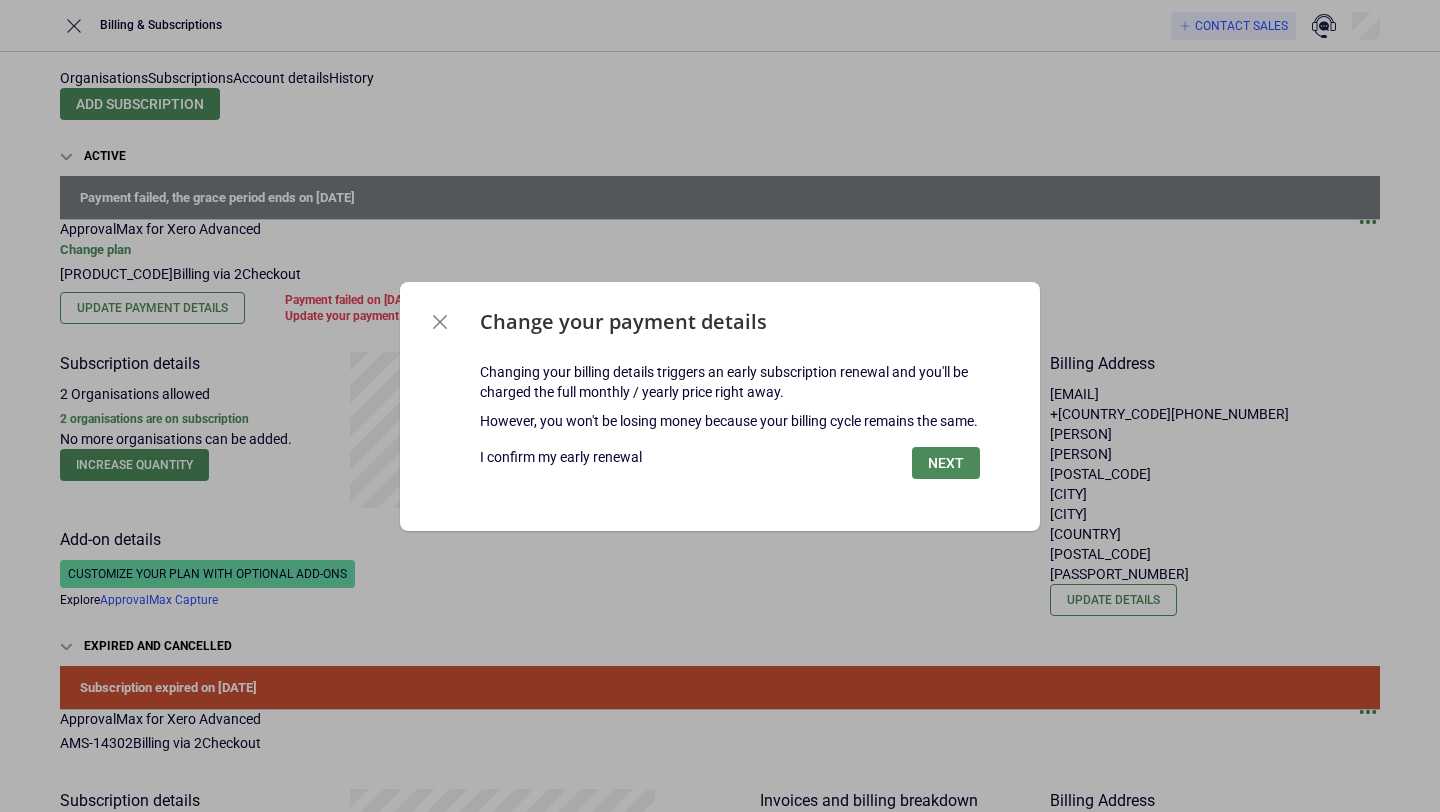 click at bounding box center (440, 322) 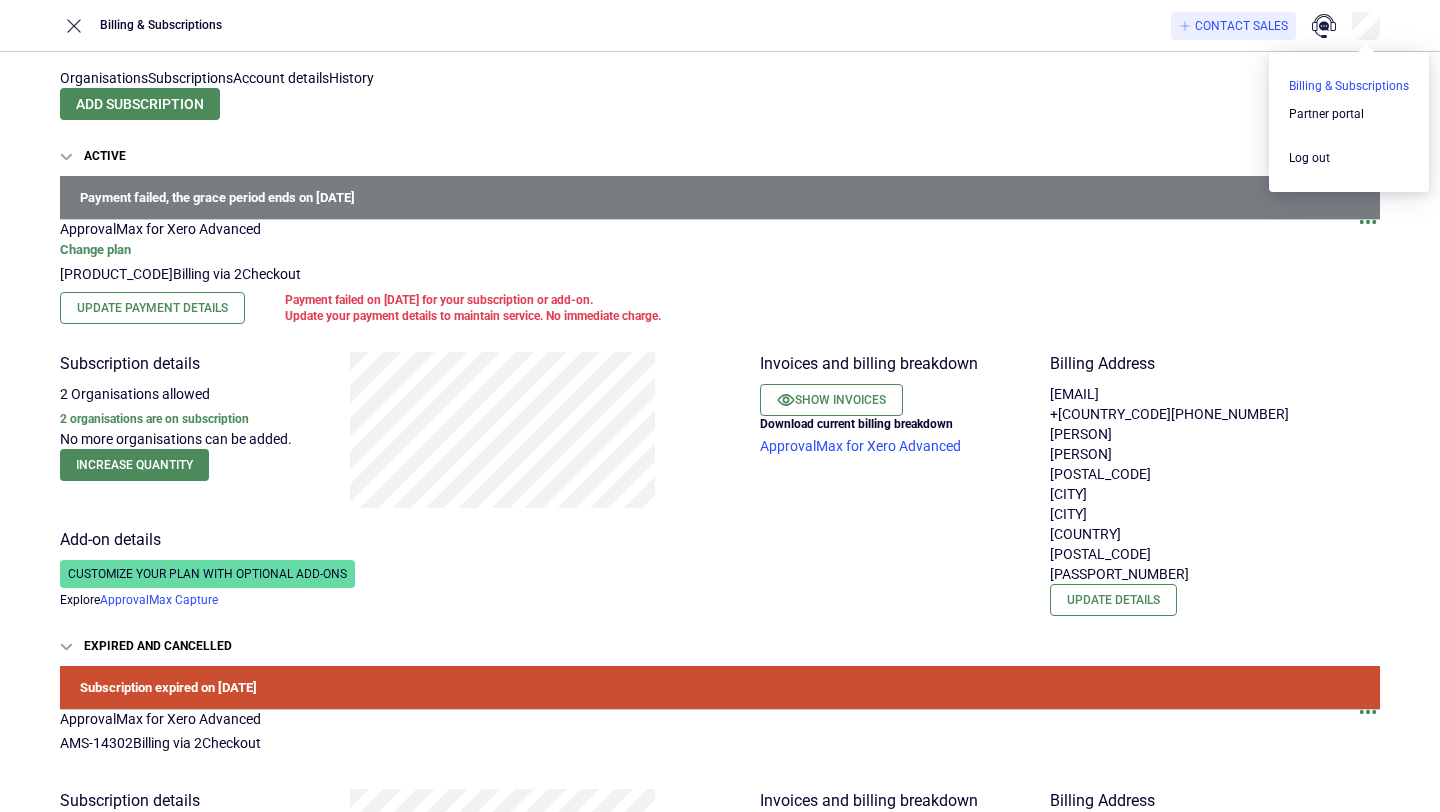 click at bounding box center [1349, 86] 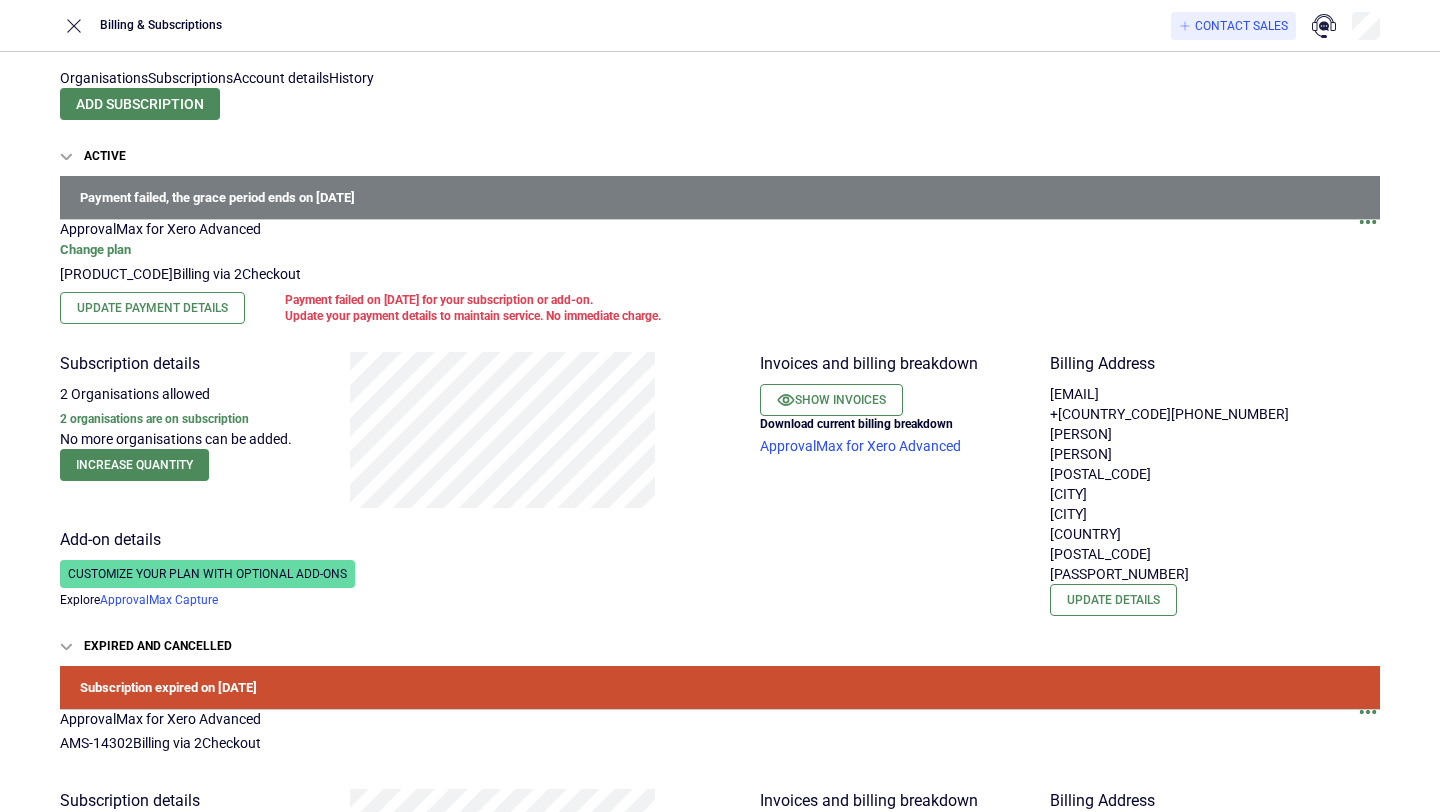 click on "Organisations" at bounding box center (104, 78) 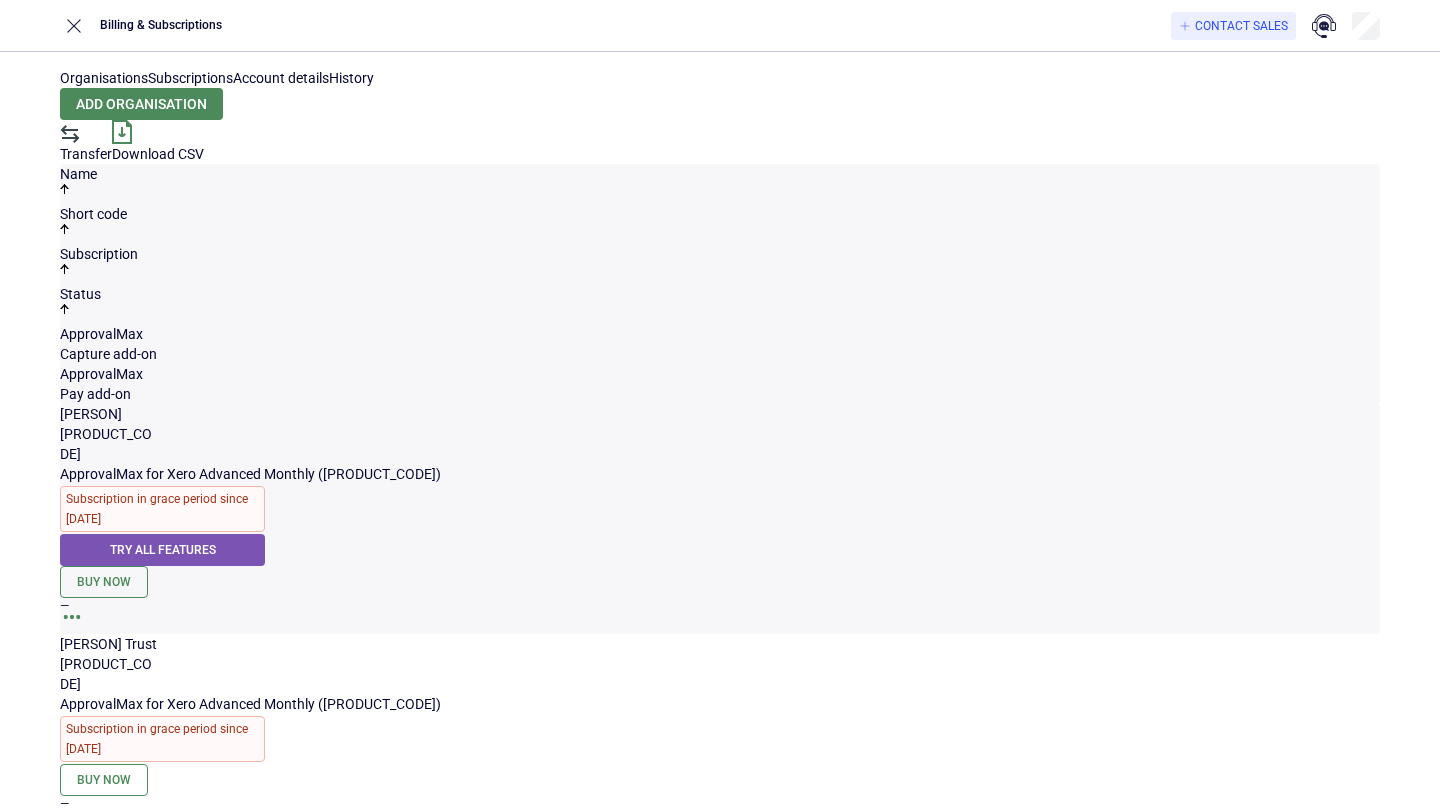 click on "Subscription in grace period since  [DATE]" at bounding box center (162, 509) 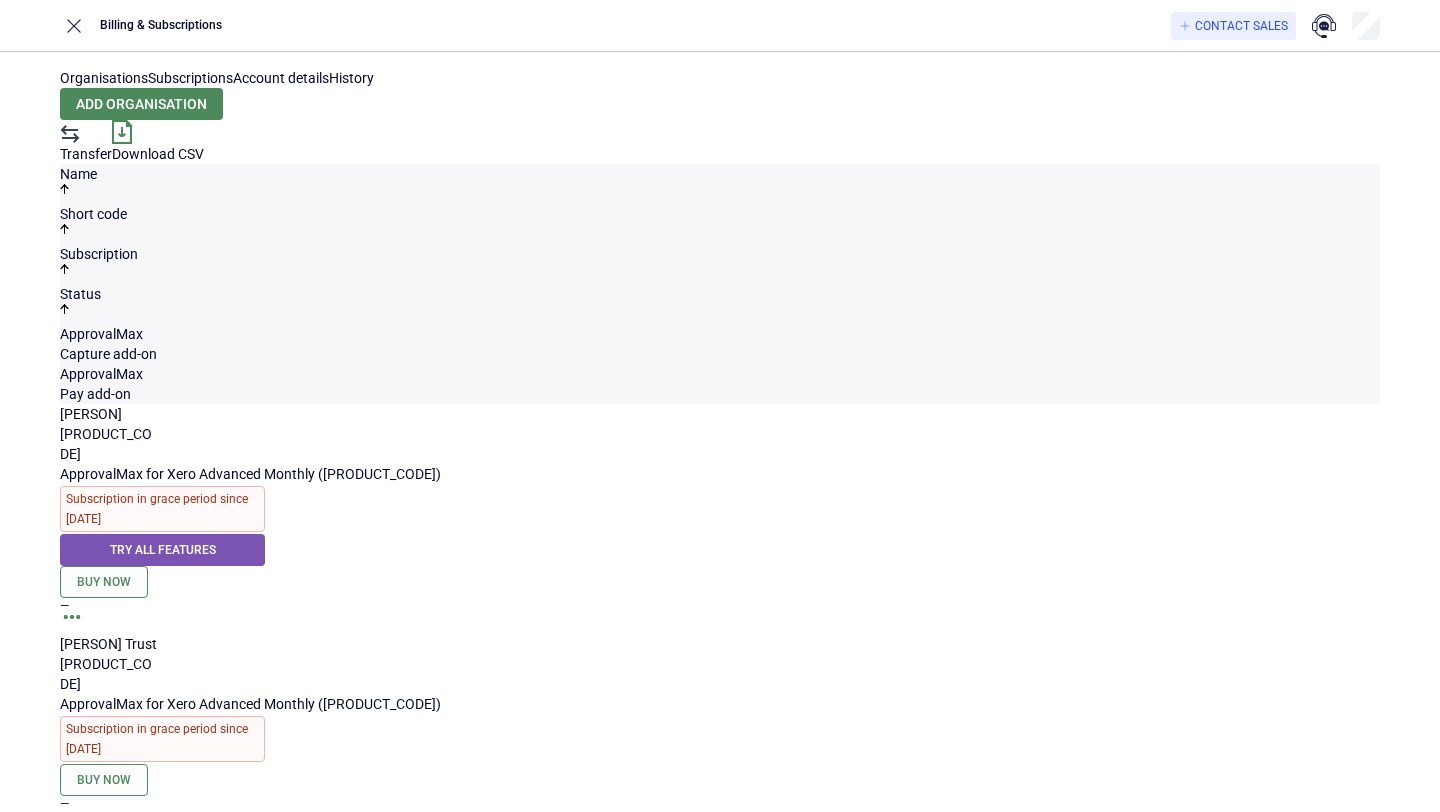click on "Subscriptions" at bounding box center (190, 78) 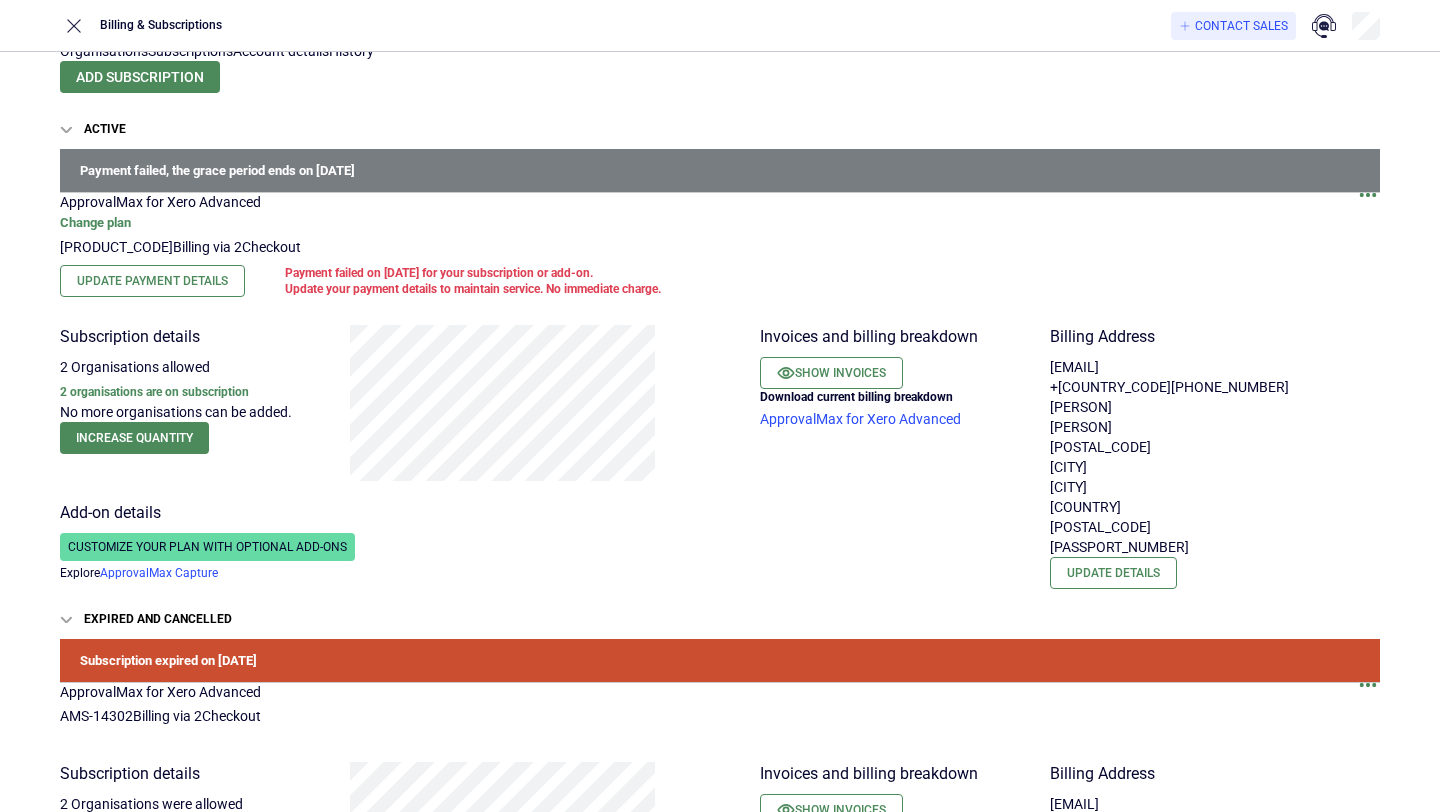 scroll, scrollTop: 26, scrollLeft: 0, axis: vertical 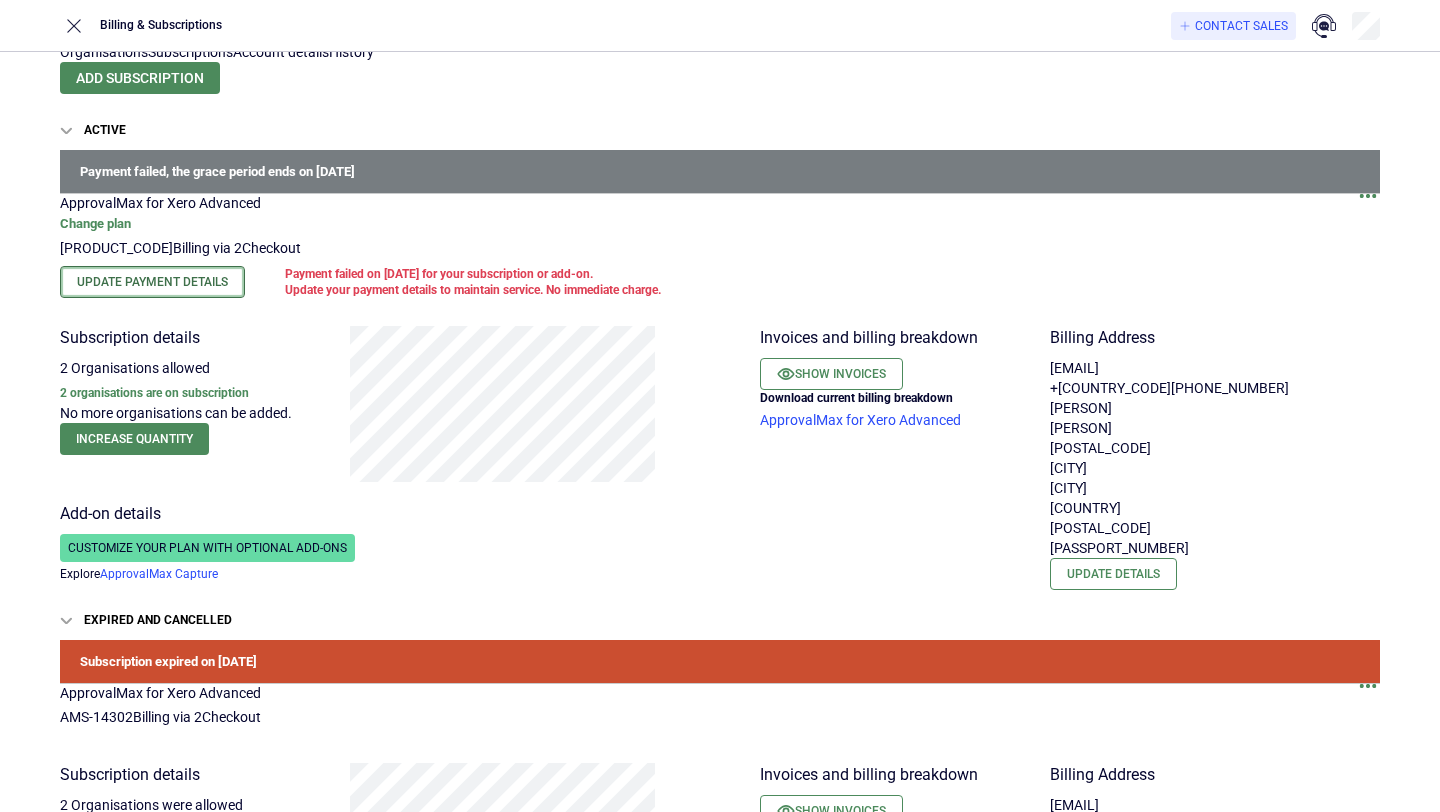 click on "Update Payment Details" at bounding box center (152, 282) 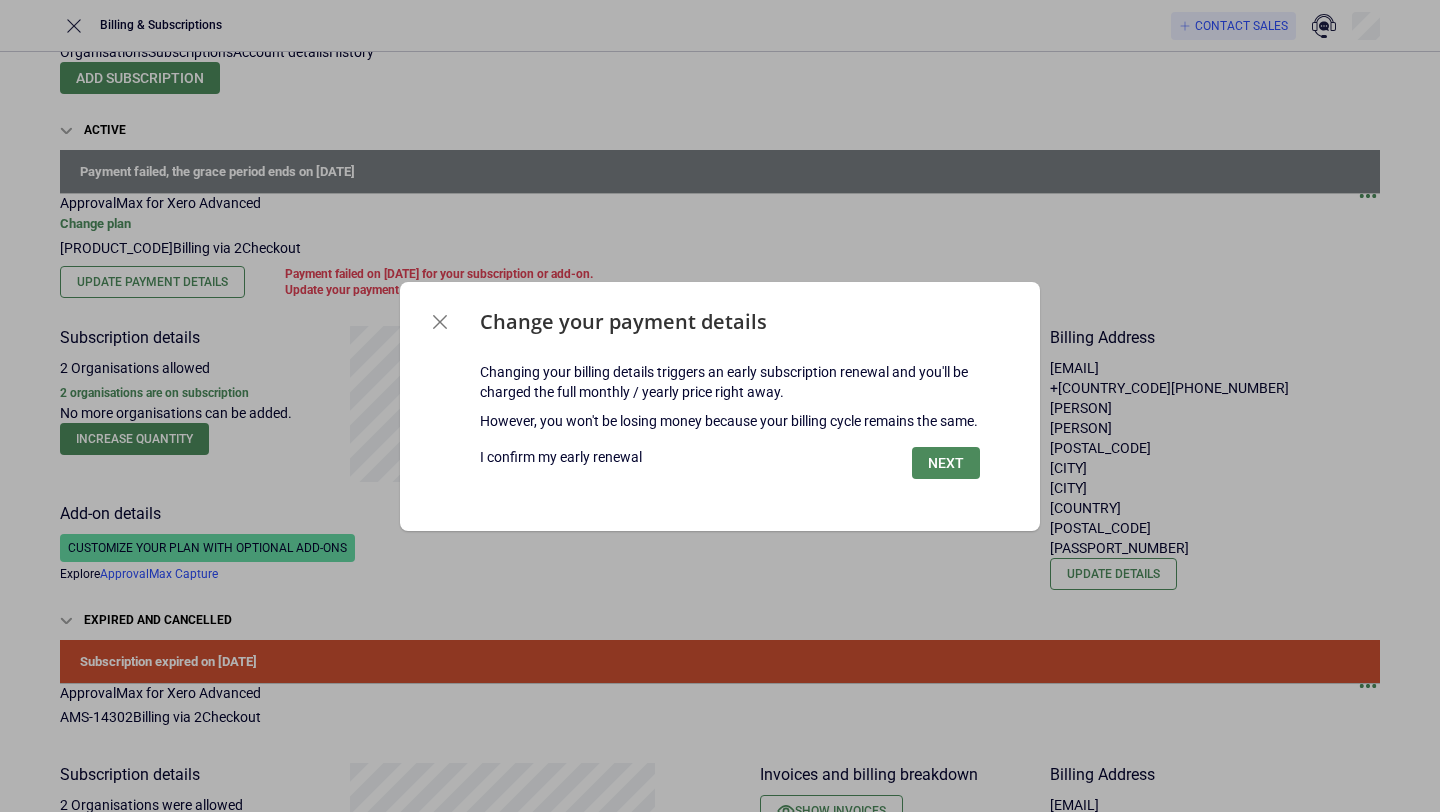 click at bounding box center [561, 447] 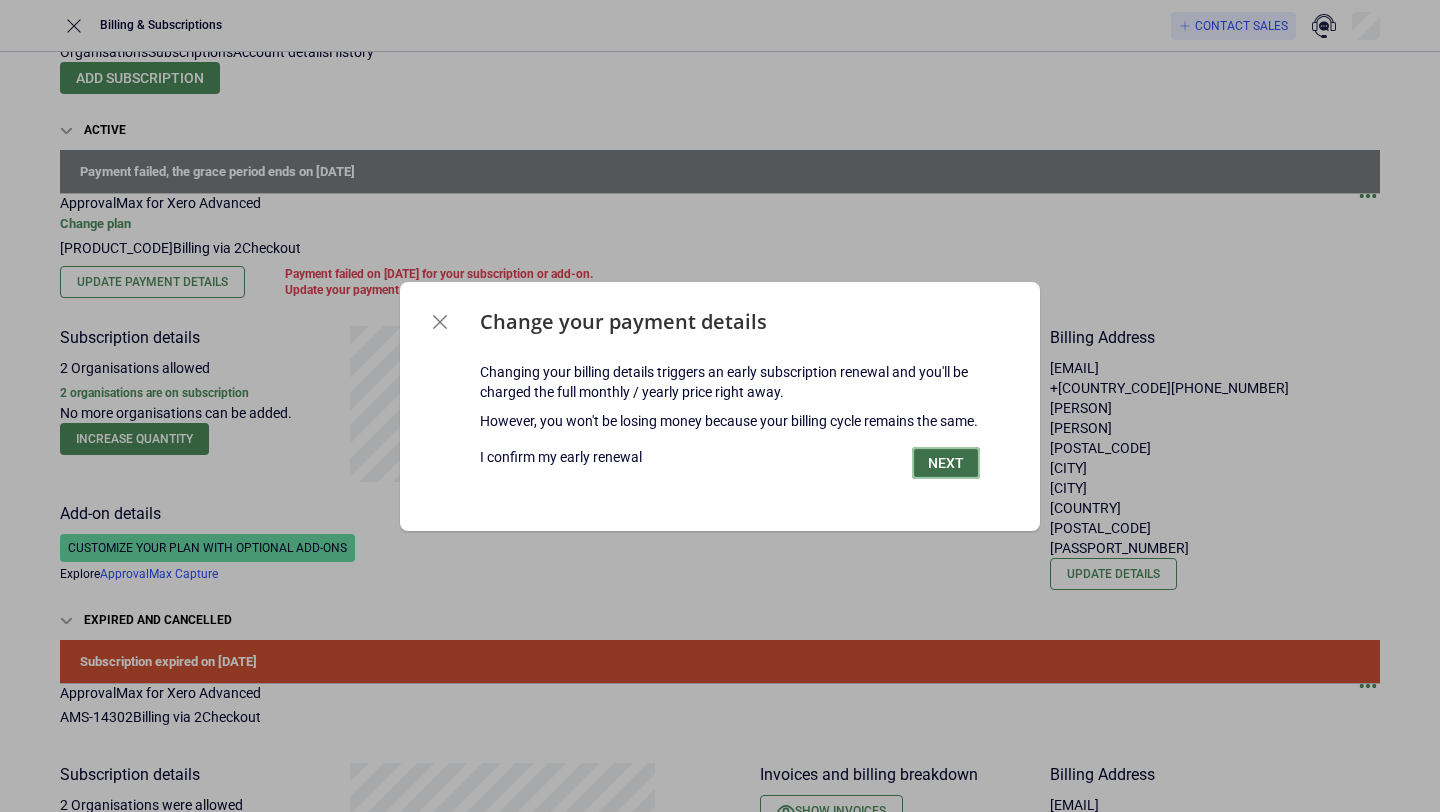click on "Next" at bounding box center (946, 463) 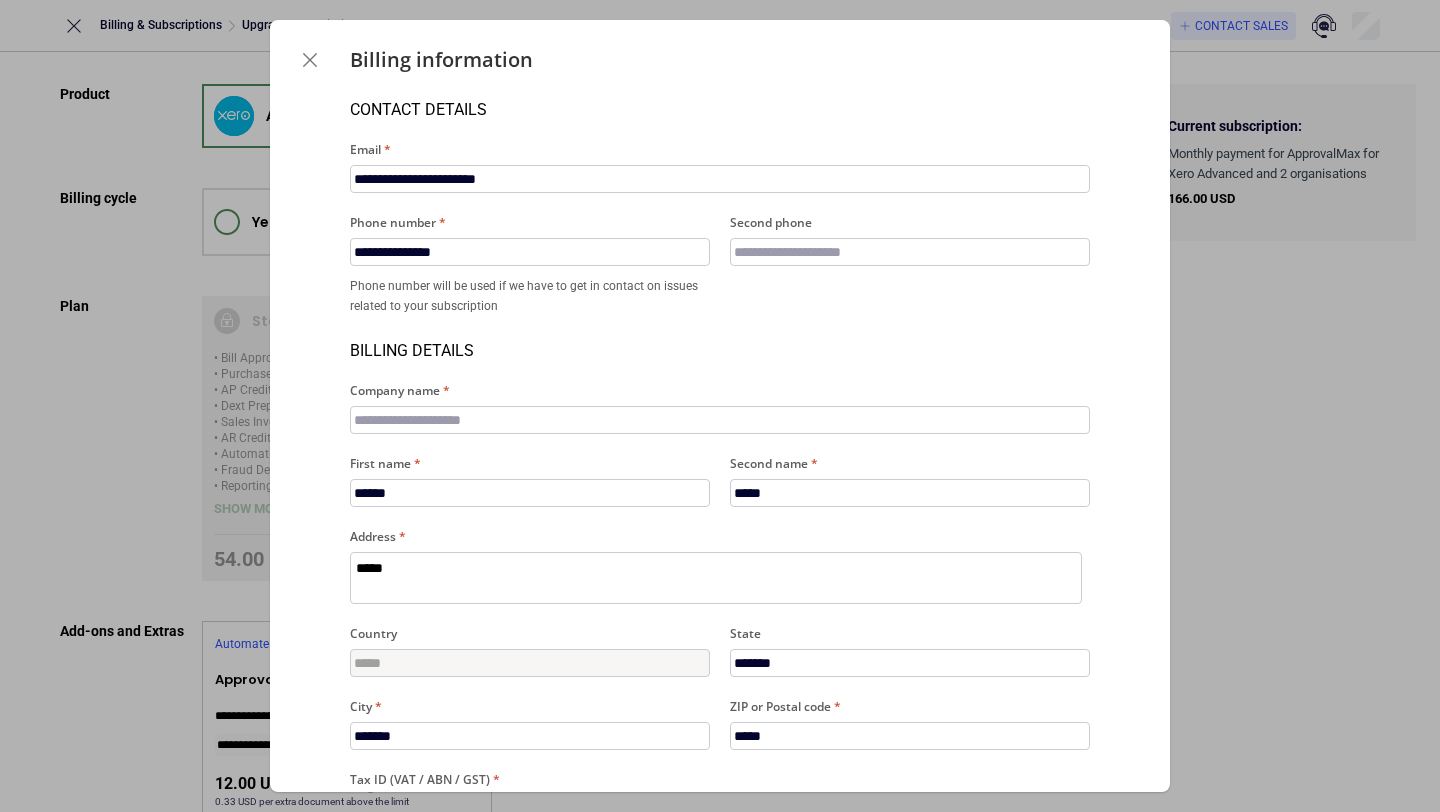 scroll, scrollTop: 0, scrollLeft: 0, axis: both 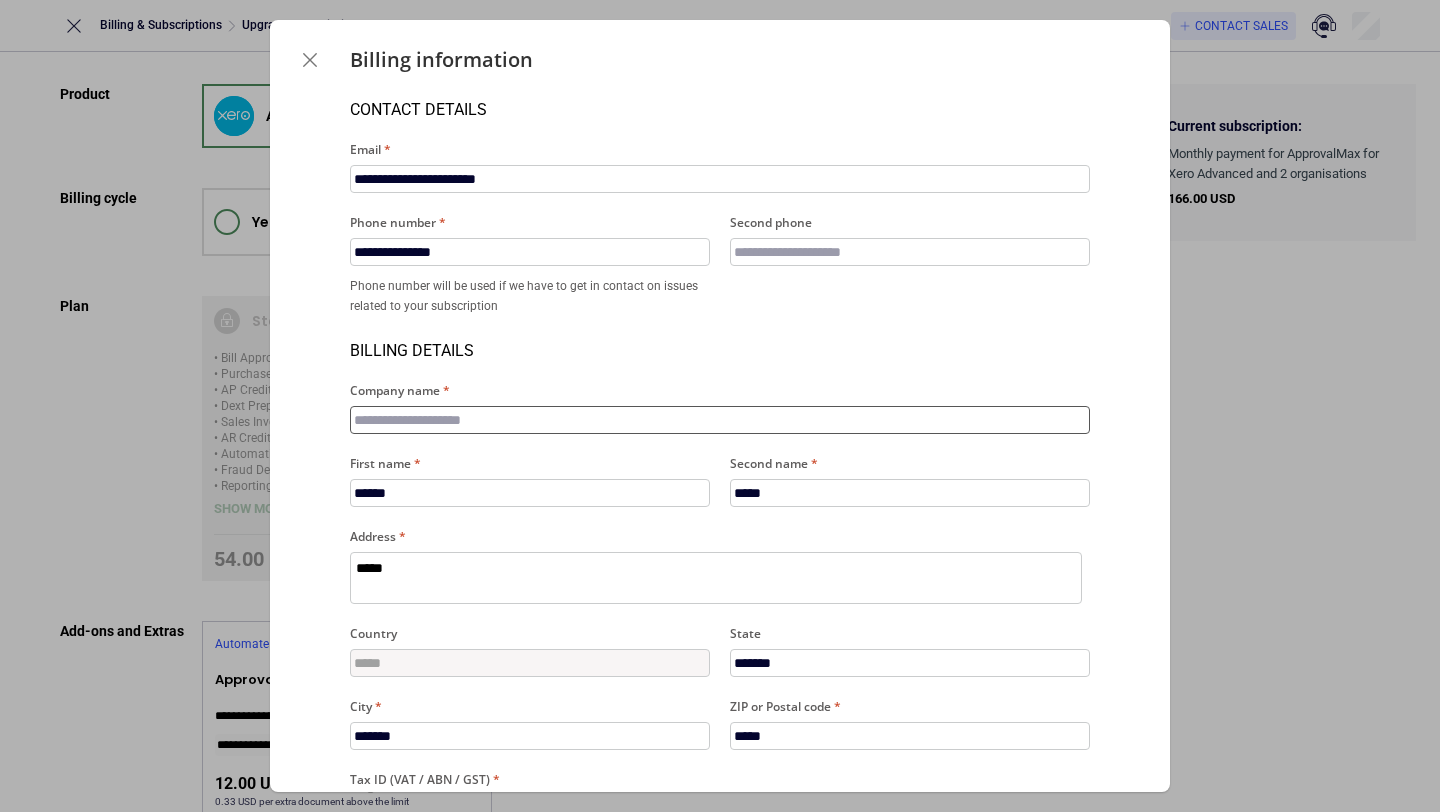 click on "Company name" at bounding box center (720, 420) 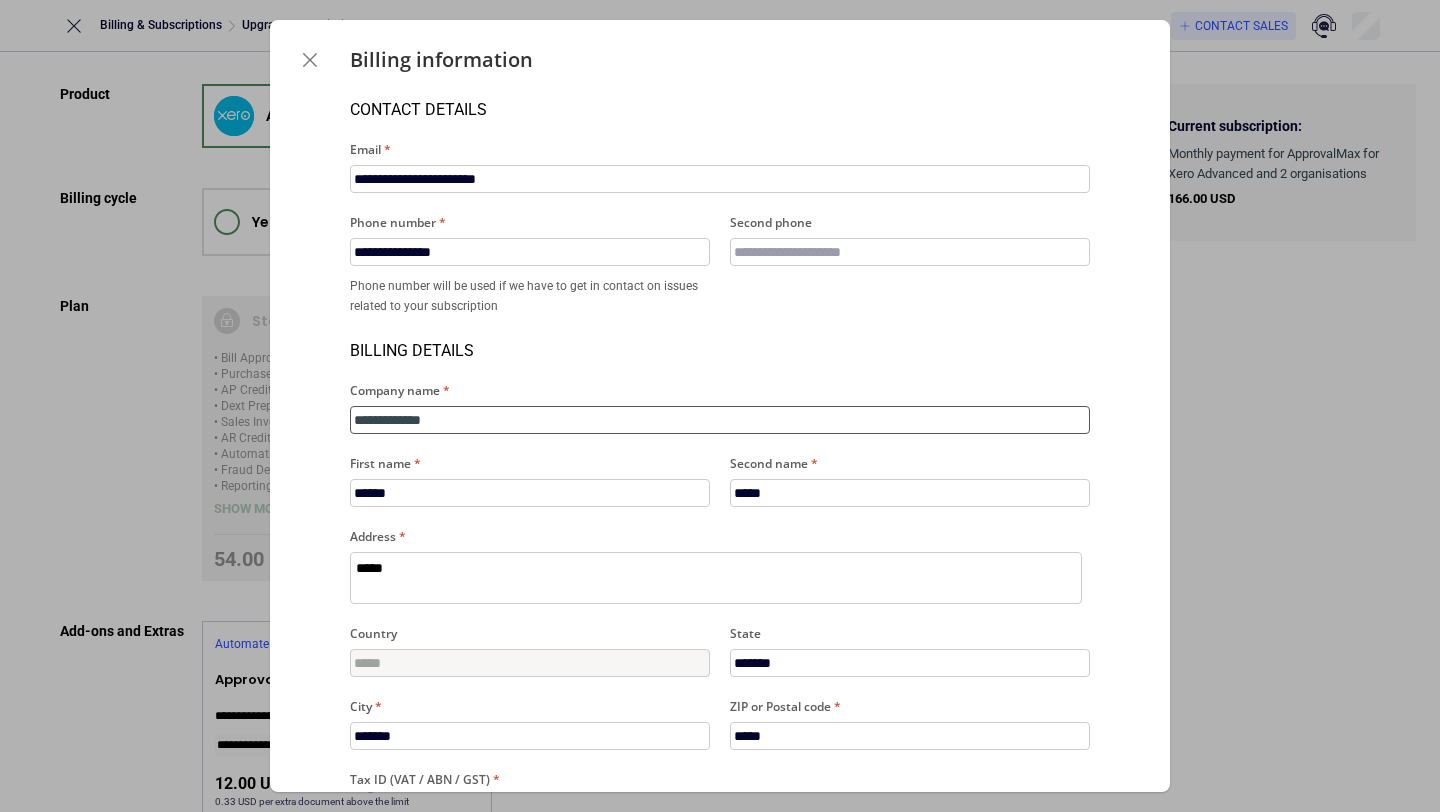 scroll, scrollTop: 172, scrollLeft: 0, axis: vertical 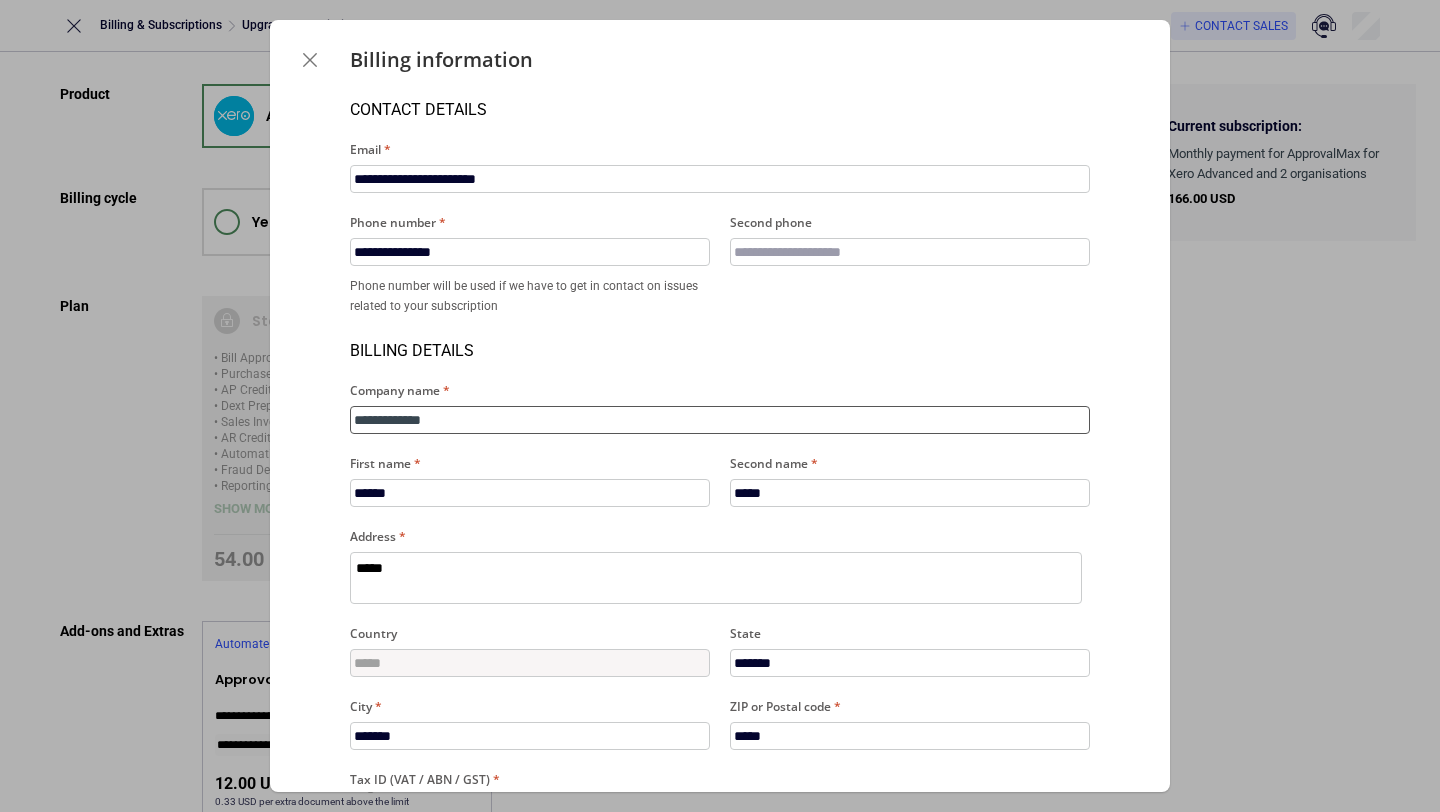 type on "*********" 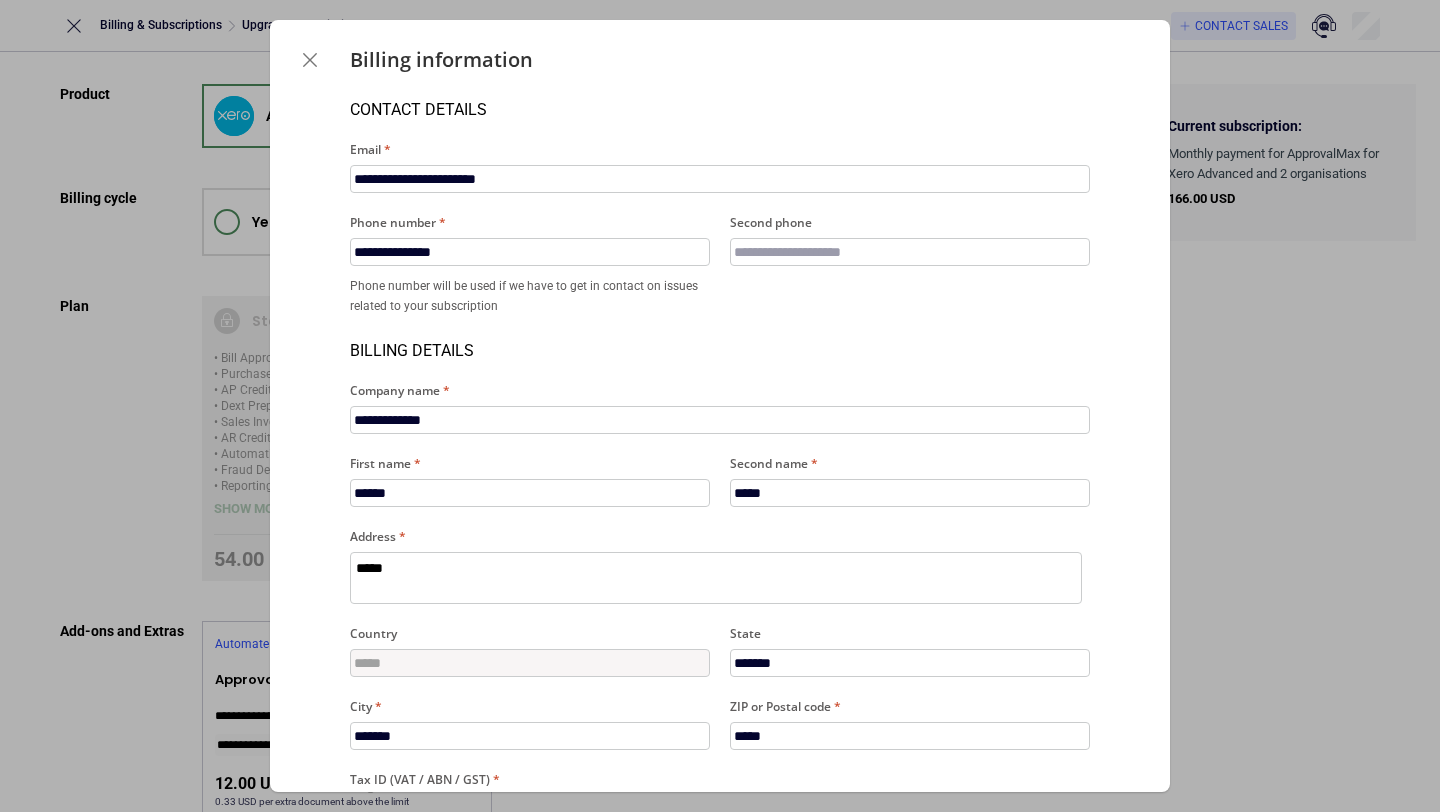 click on "Proceed to checkout" at bounding box center [720, 909] 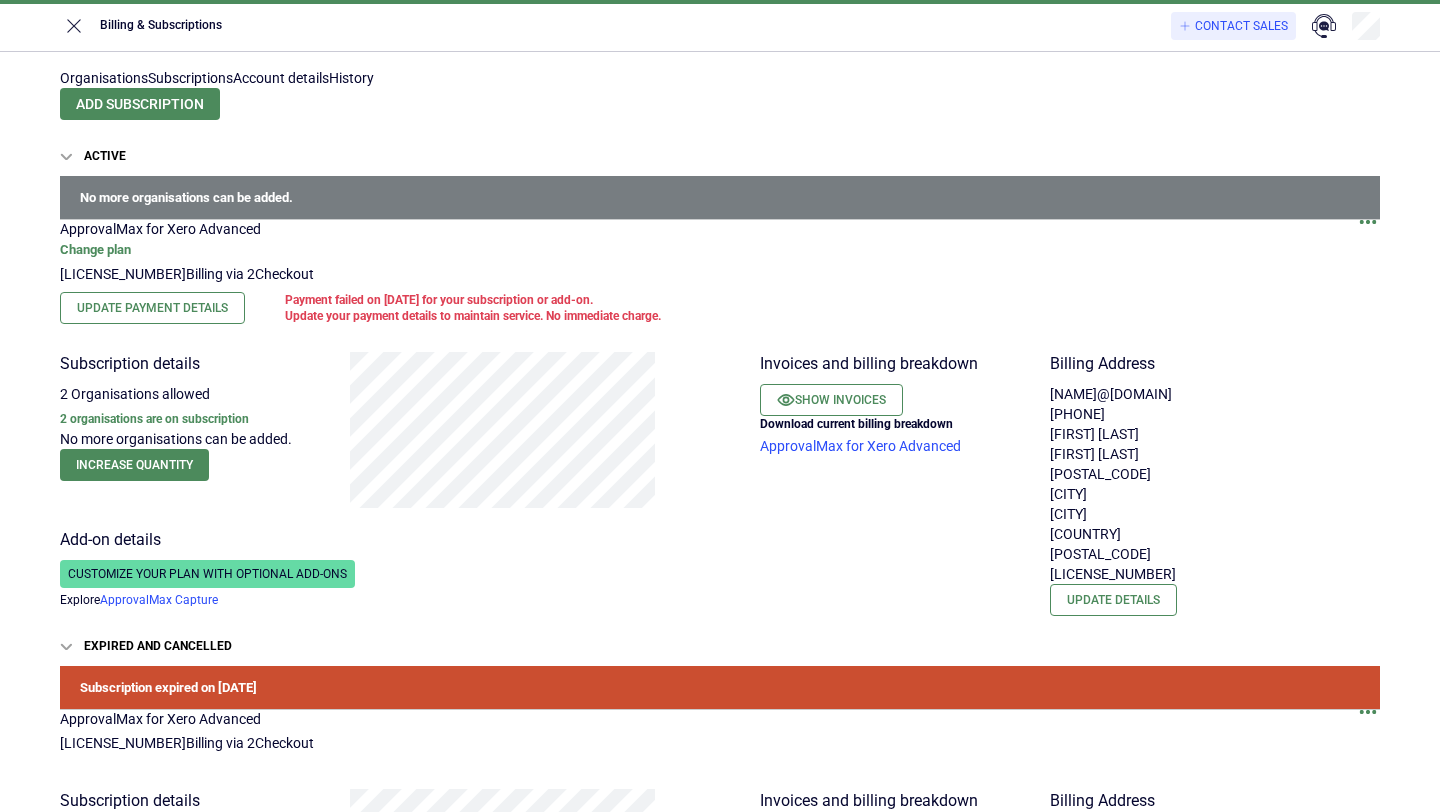 scroll, scrollTop: 0, scrollLeft: 0, axis: both 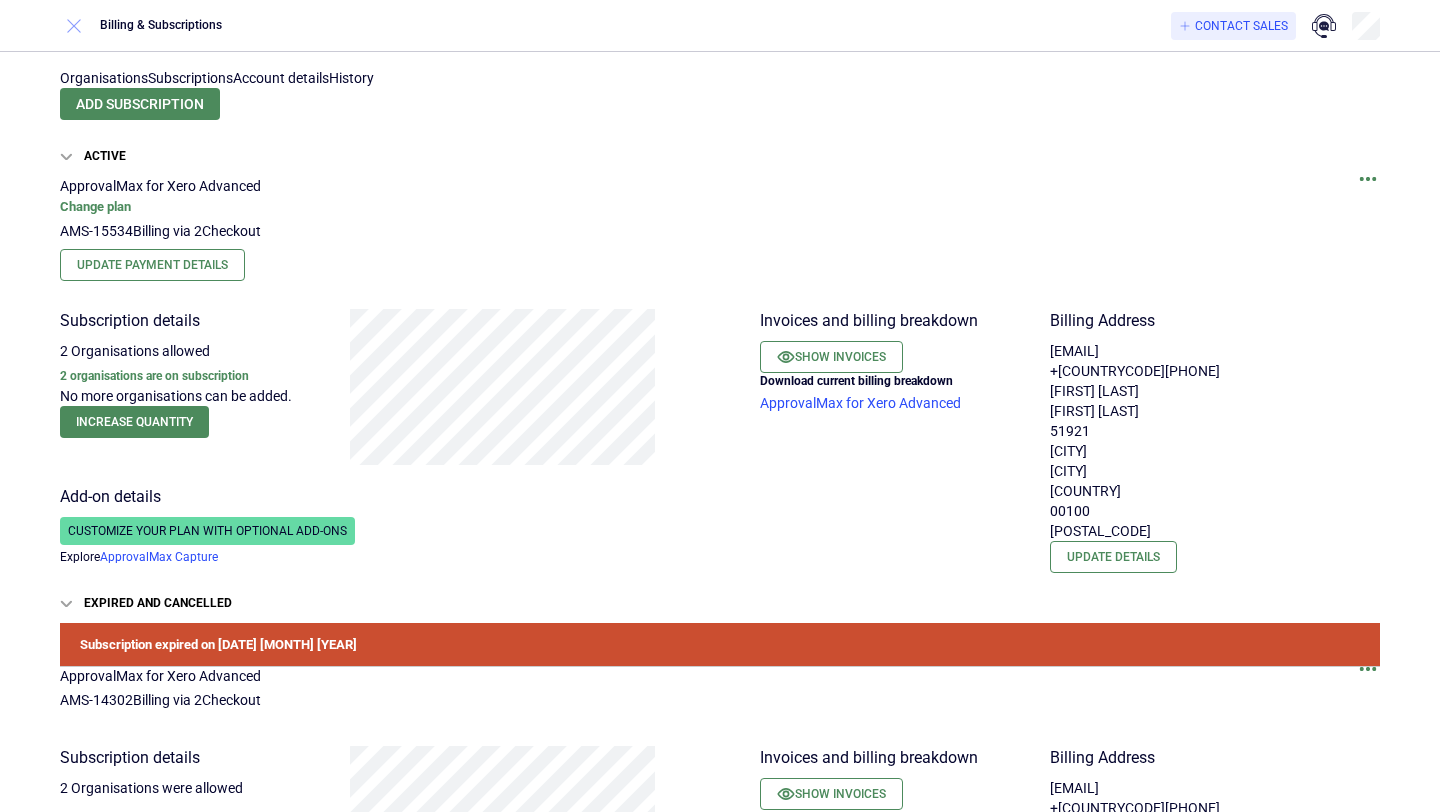 click at bounding box center [74, 26] 